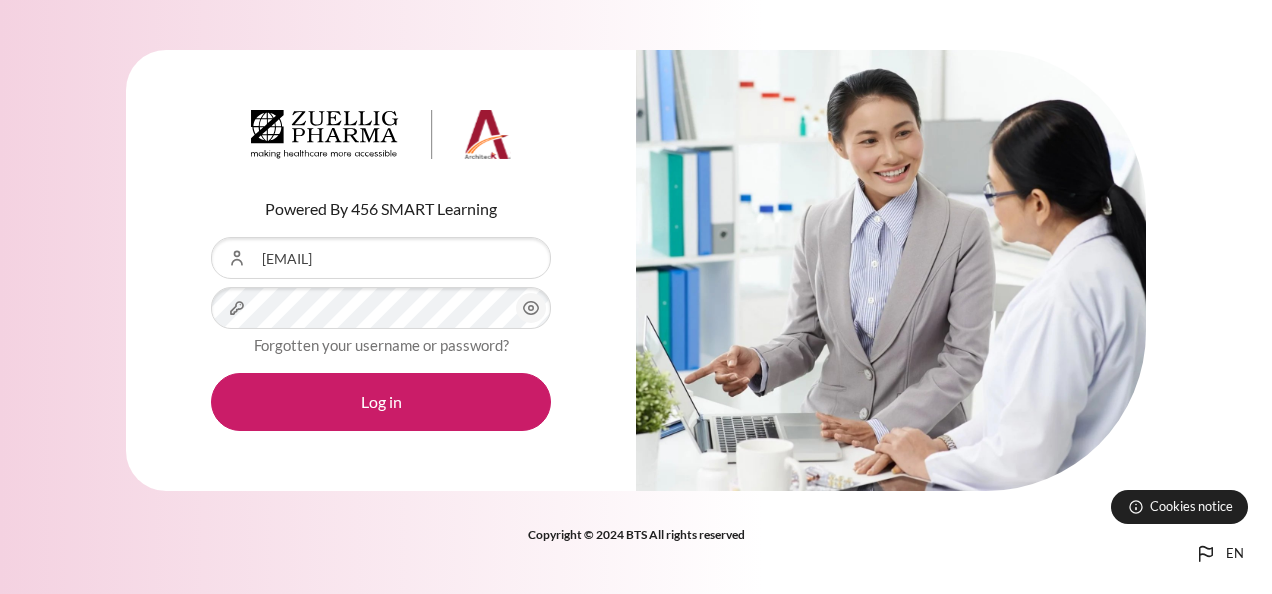 scroll, scrollTop: 0, scrollLeft: 0, axis: both 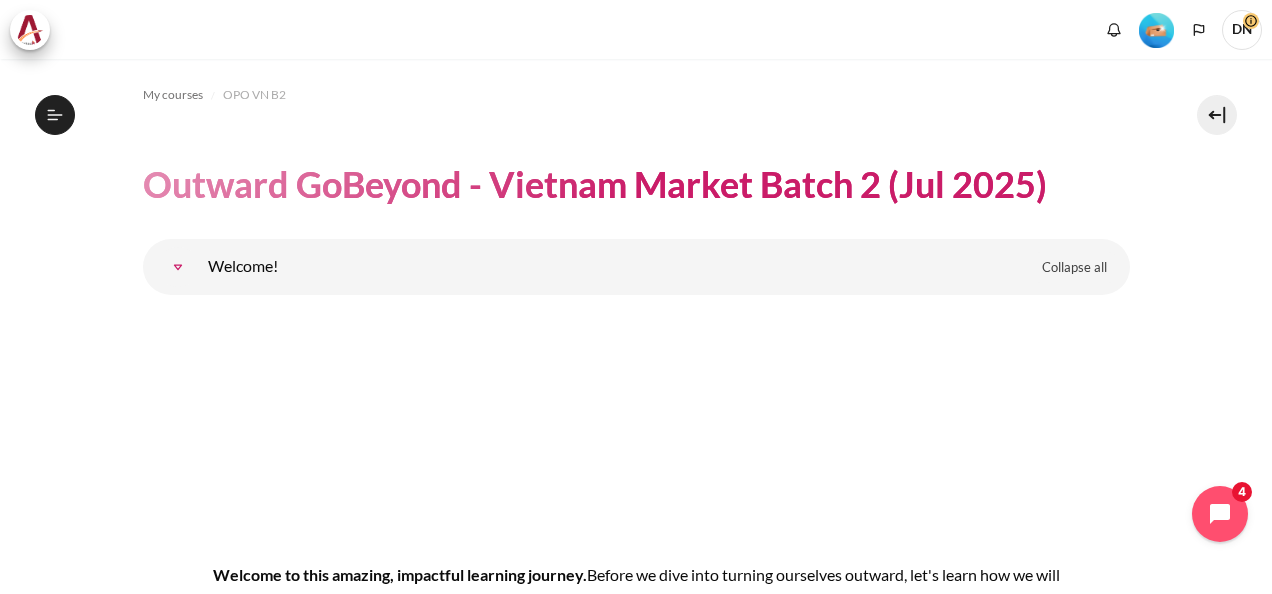 click on "My courses
OPO VN B2
Outward GoBeyond - Vietnam Market Batch 2 (Jul 2025)
Topic outline
Collapse all Expand all B" at bounding box center [636, 10489] 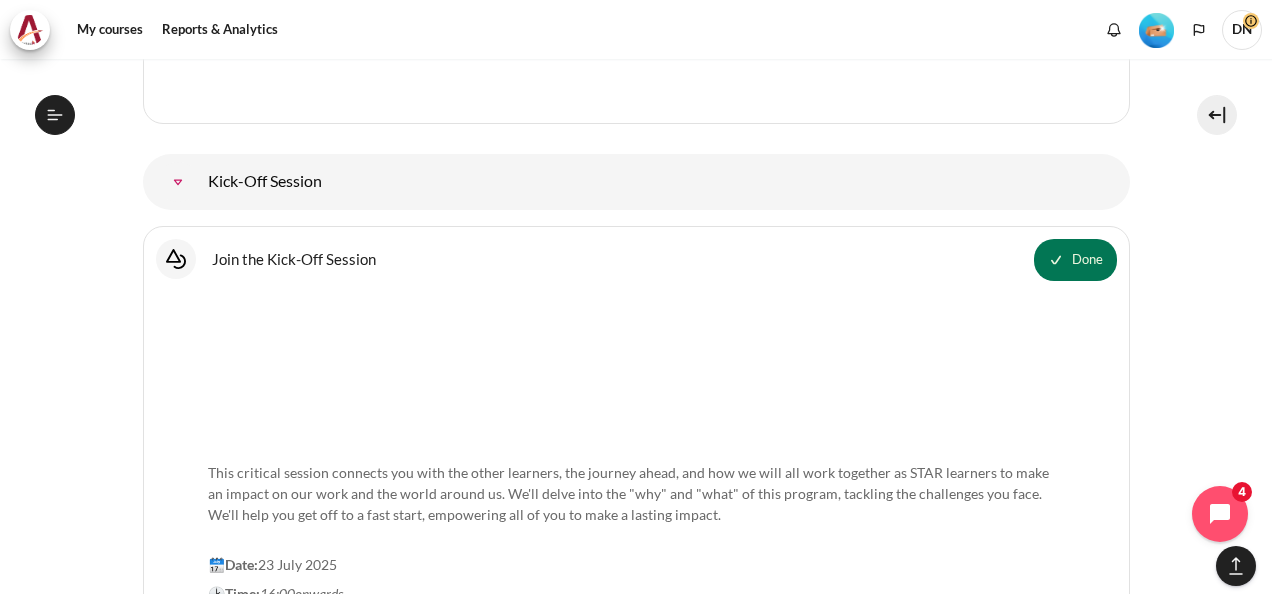 scroll, scrollTop: 2499, scrollLeft: 0, axis: vertical 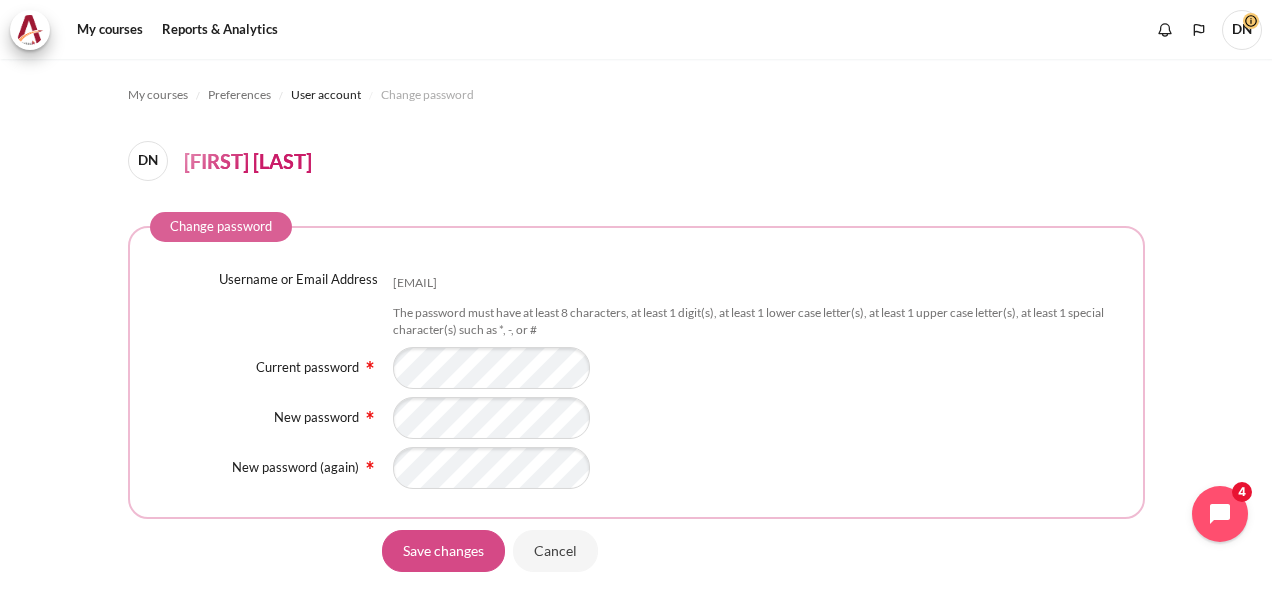 click on "Save changes" at bounding box center (443, 551) 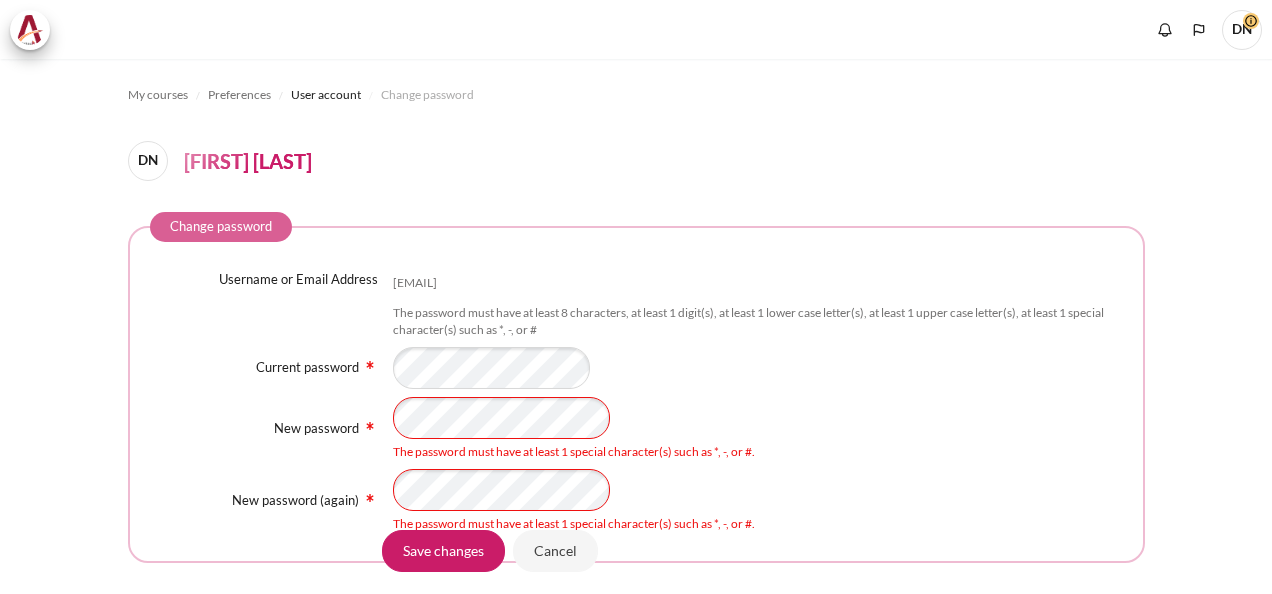 scroll, scrollTop: 0, scrollLeft: 0, axis: both 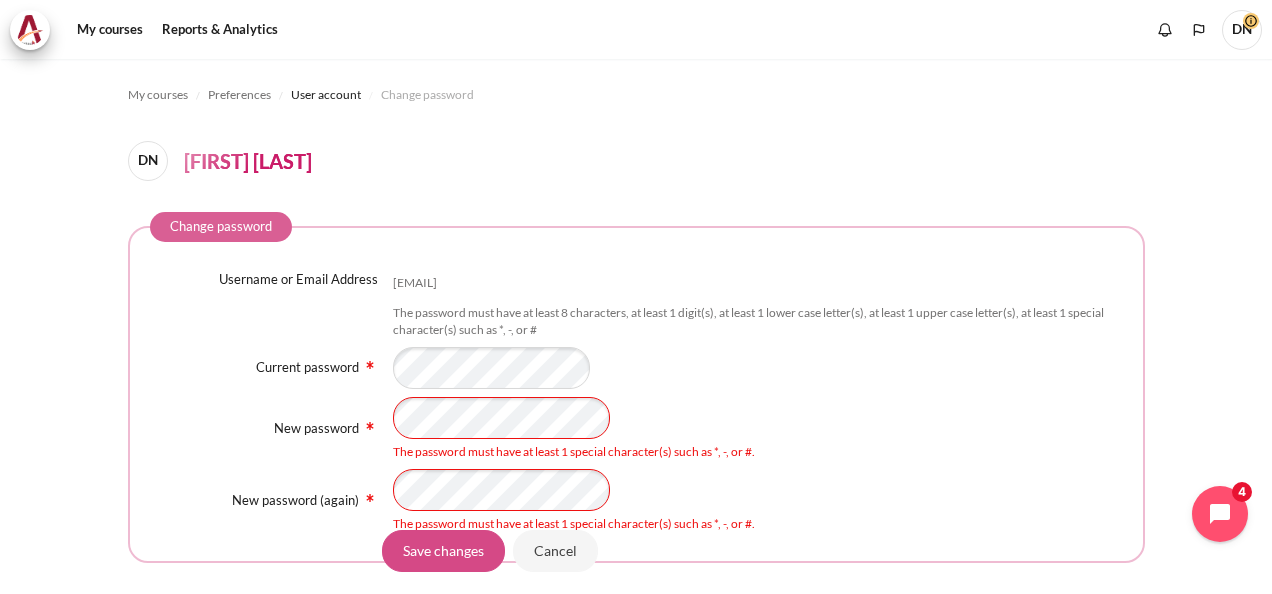 click on "Save changes" at bounding box center (443, 551) 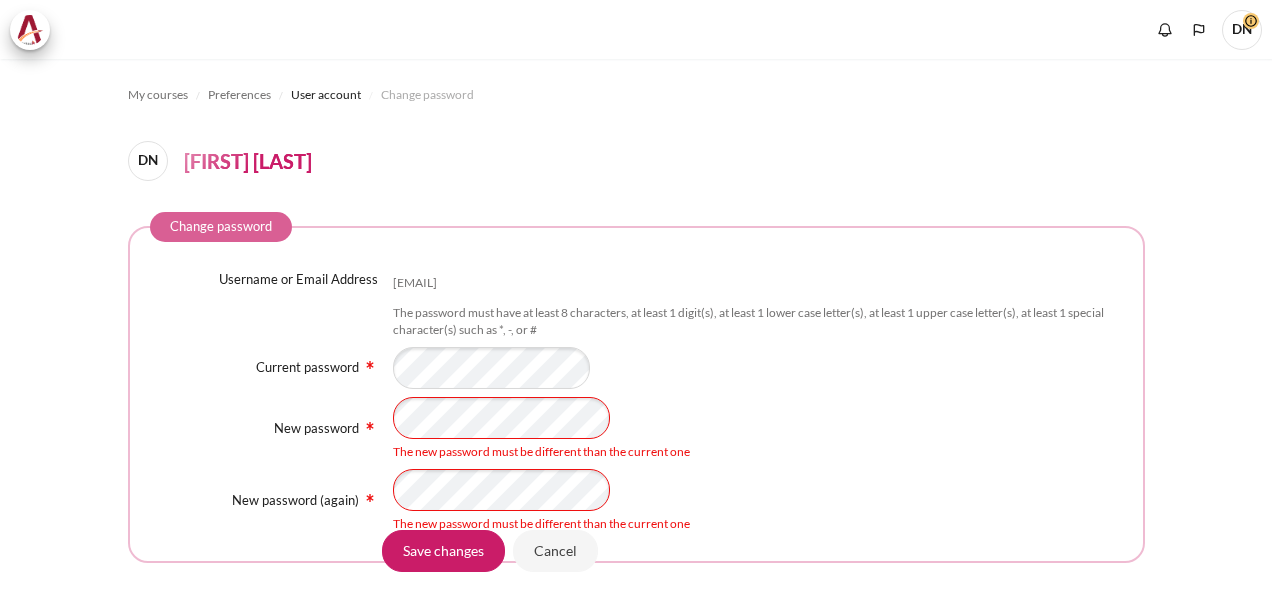 scroll, scrollTop: 0, scrollLeft: 0, axis: both 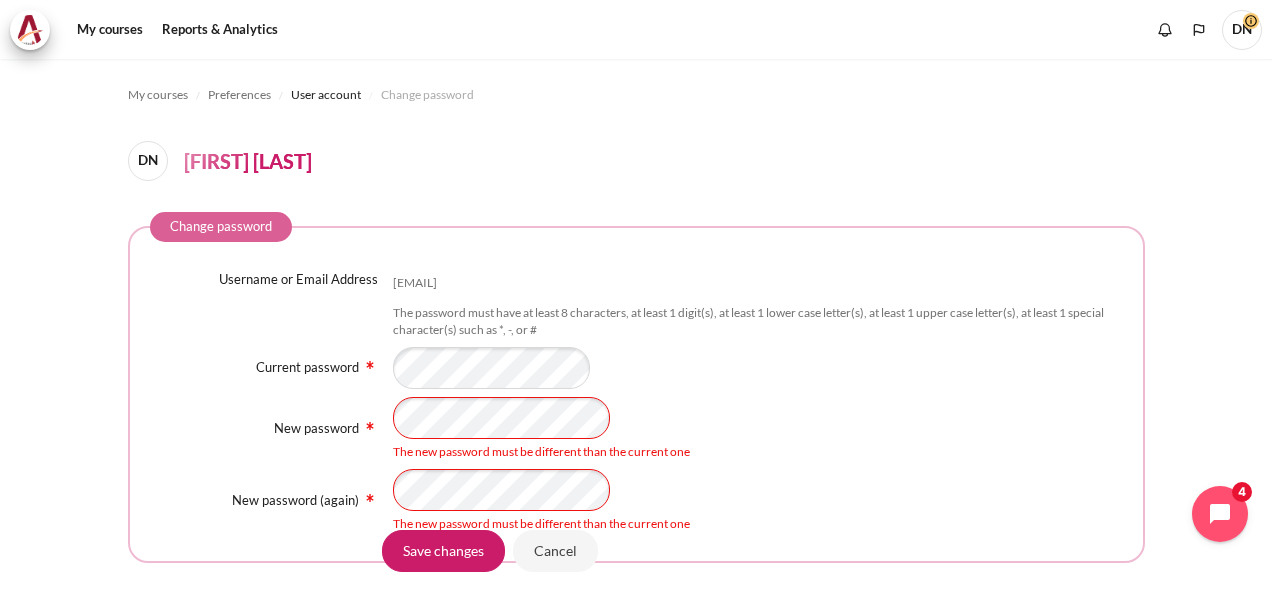 click on "The new password must be different than the current one" at bounding box center (758, 429) 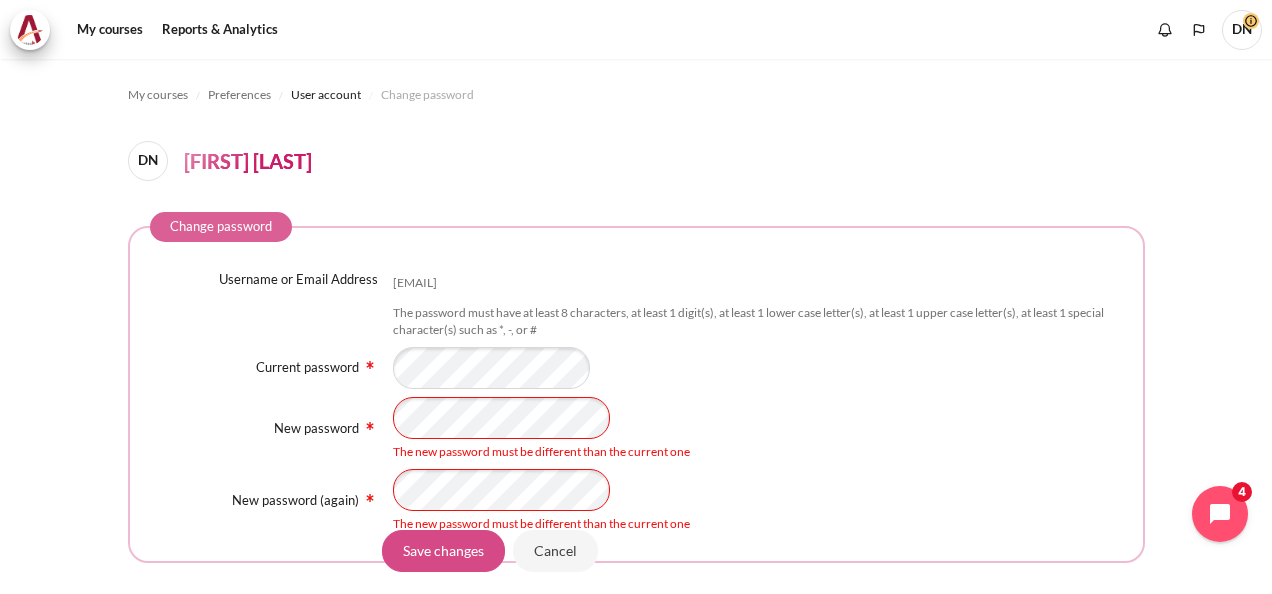 click on "Save changes" at bounding box center (443, 551) 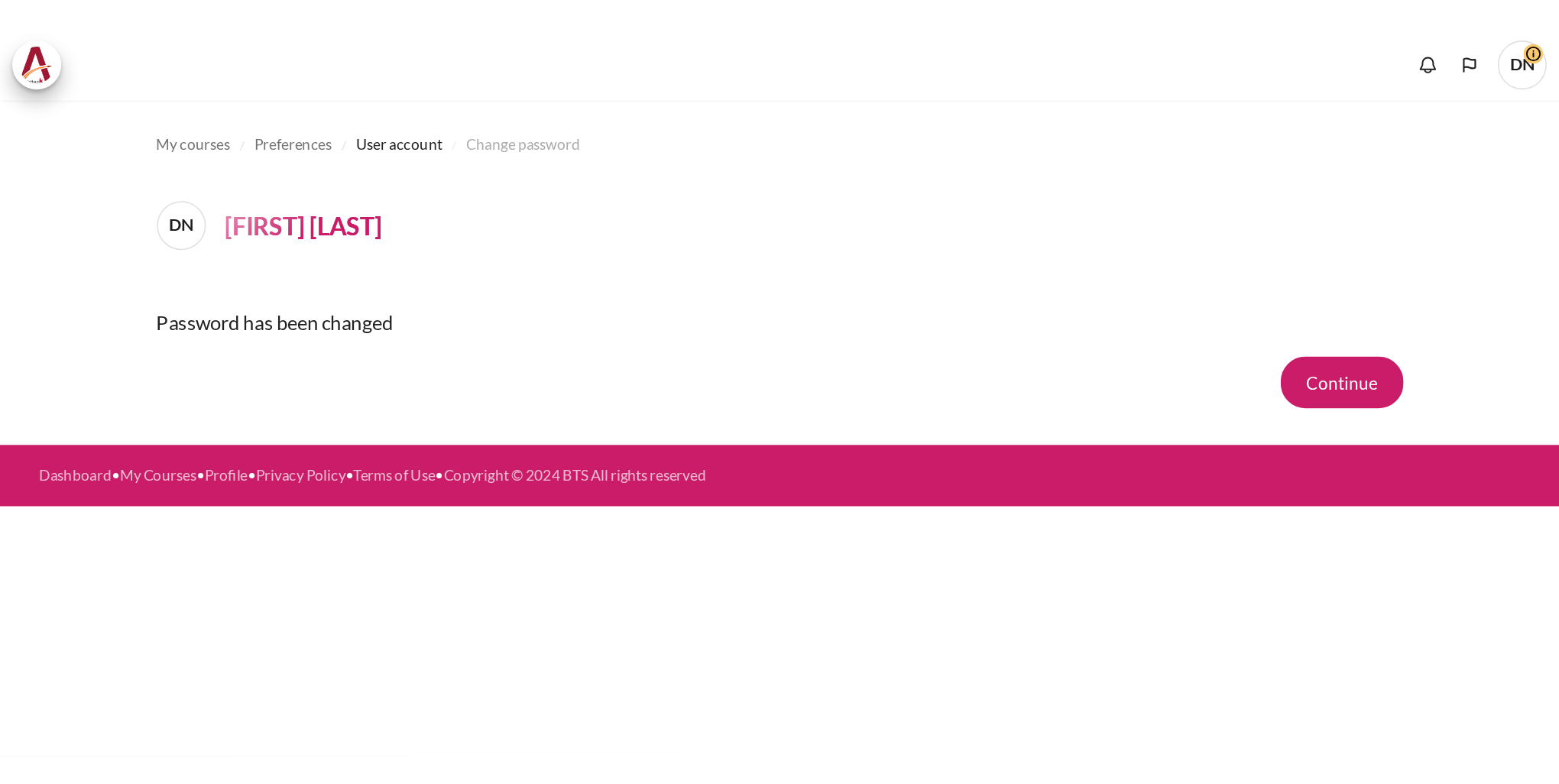 scroll, scrollTop: 0, scrollLeft: 0, axis: both 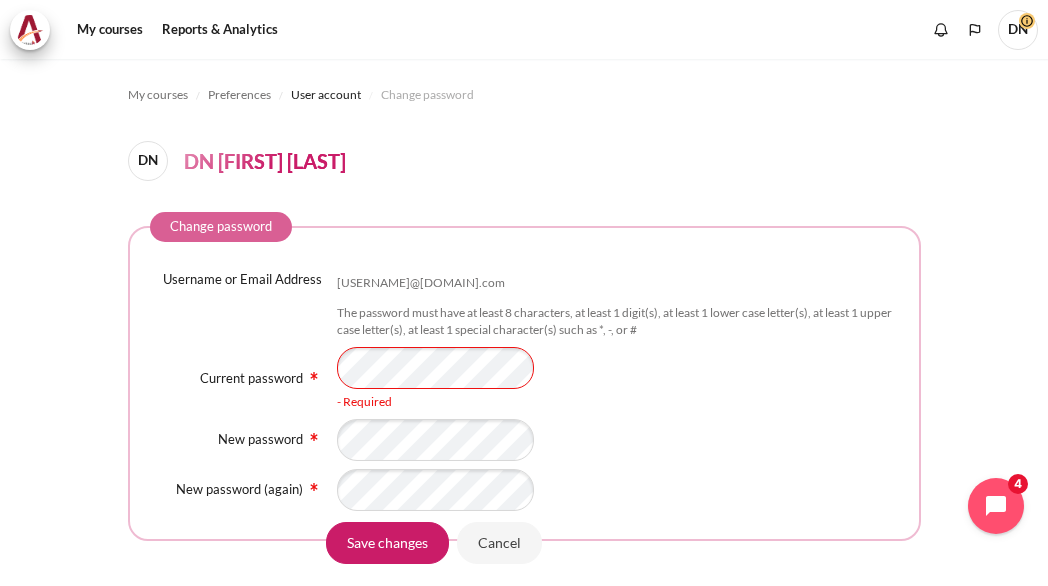 click on "Username or Email Address
[USERNAME]@[DOMAIN].com" at bounding box center (524, 371) 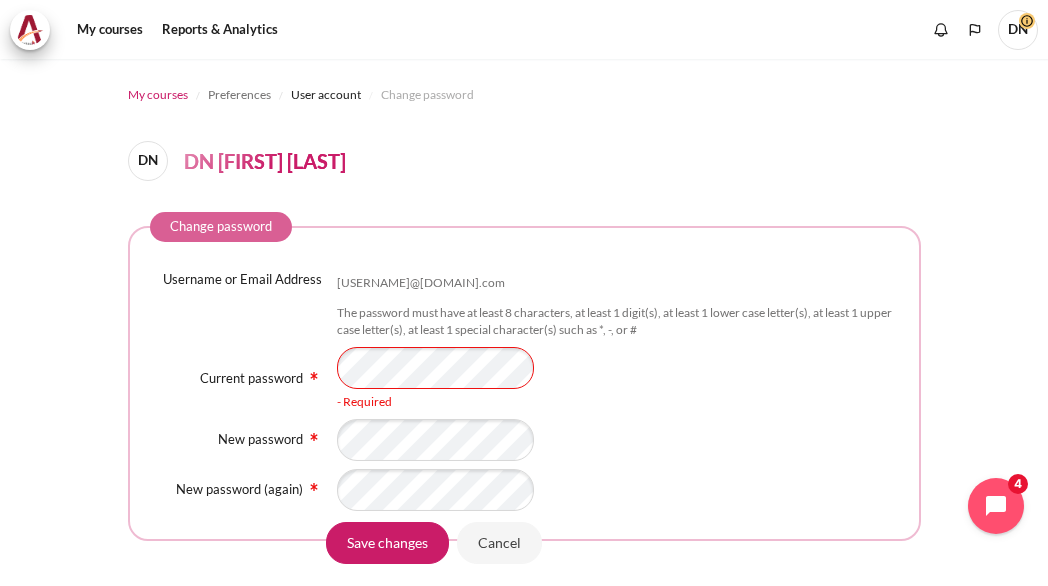 click on "My courses" at bounding box center [158, 95] 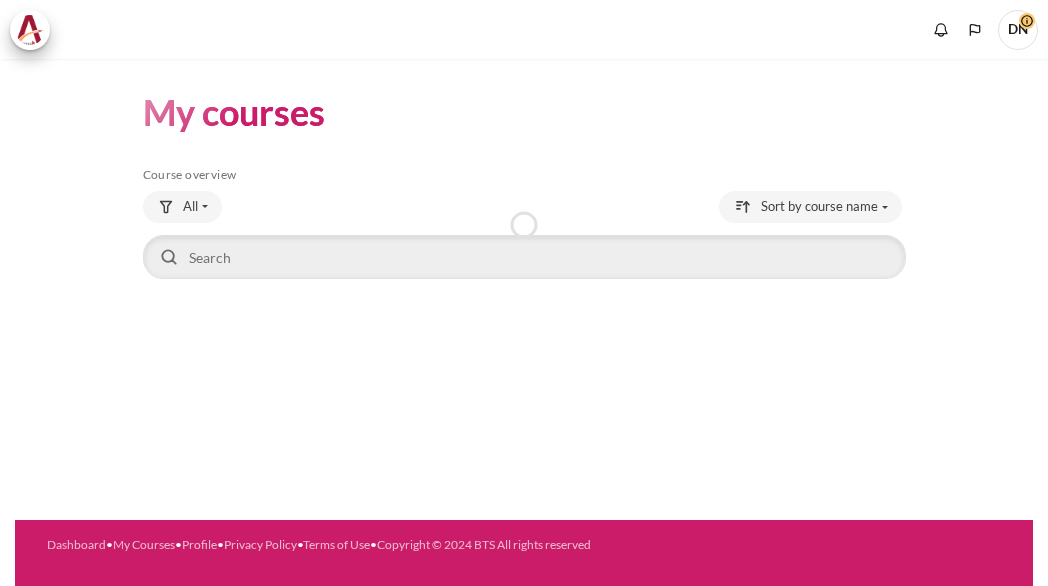 scroll, scrollTop: 0, scrollLeft: 0, axis: both 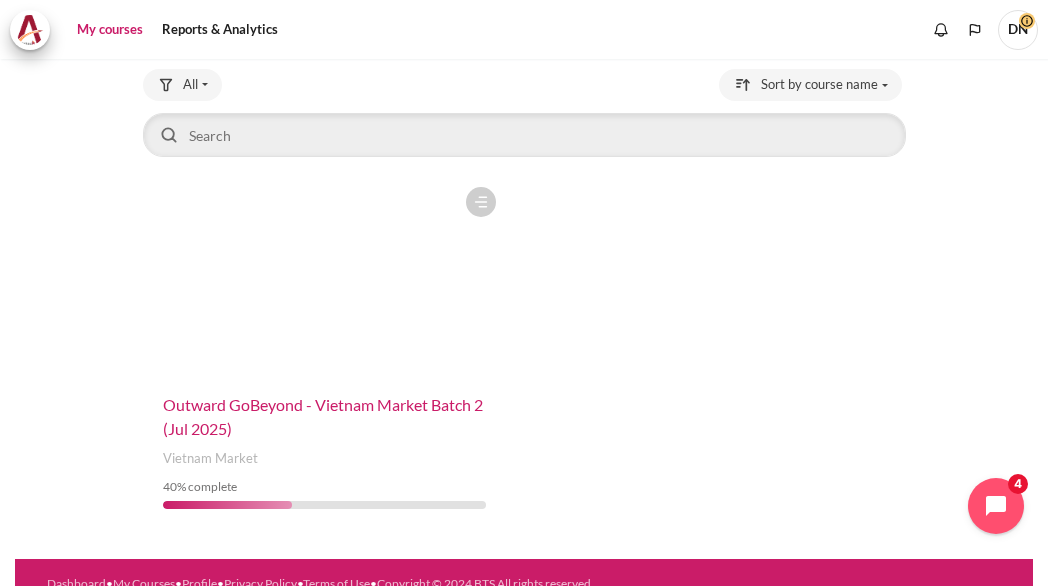 click on "Outward GoBeyond - Vietnam Market Batch 2 (Jul 2025)" at bounding box center (323, 416) 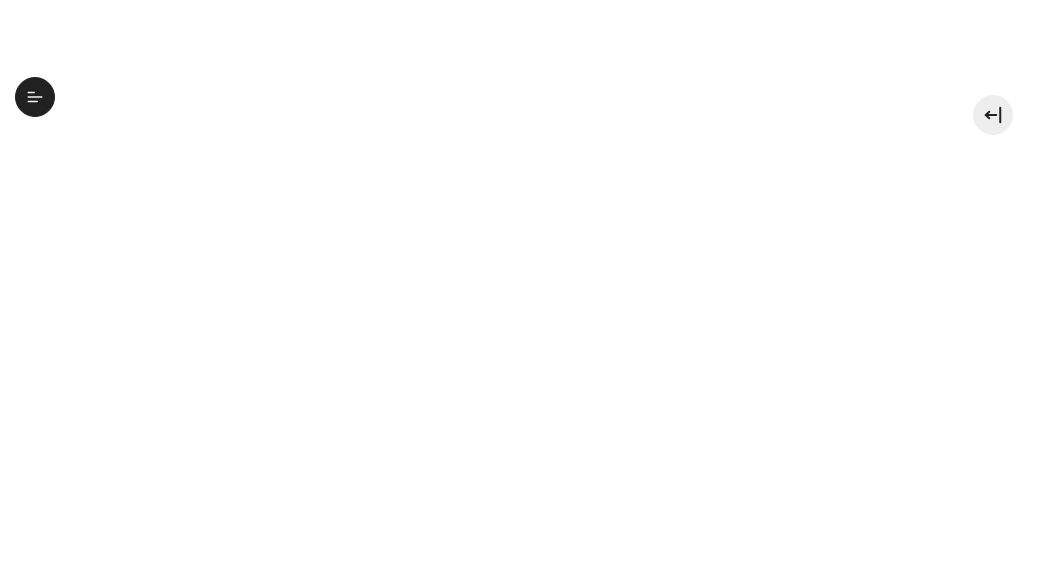 scroll, scrollTop: 0, scrollLeft: 0, axis: both 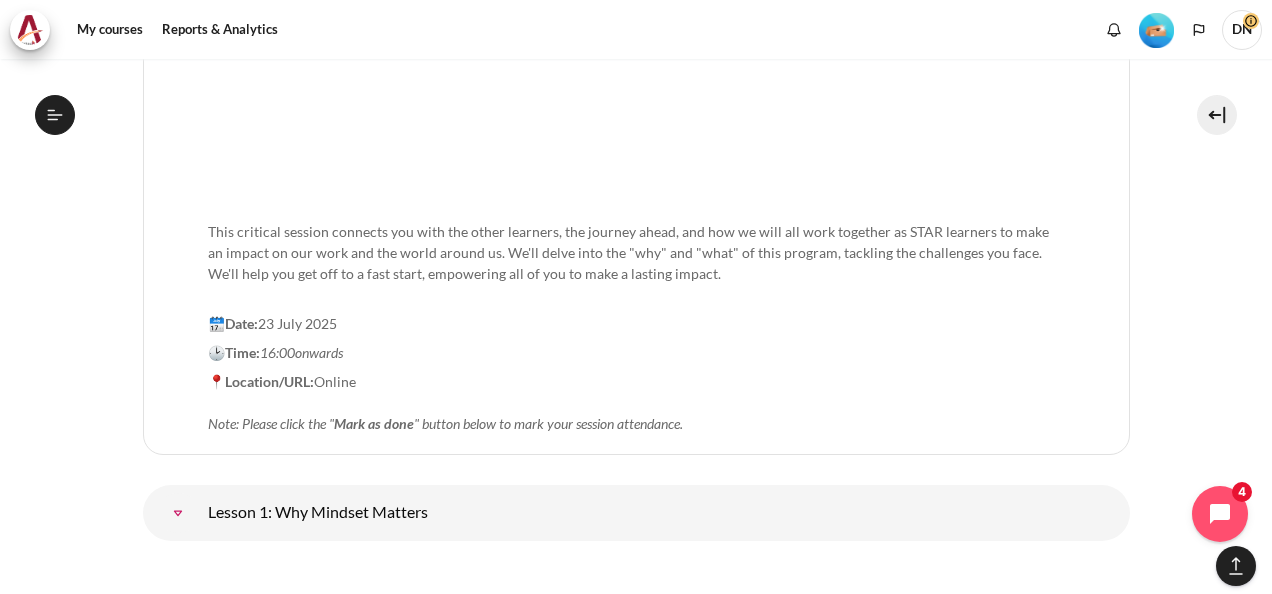 click on "My courses
OPO VN B2
Outward GoBeyond - Vietnam Market Batch 2 (Jul 2025)
Leave a rating
Topic outline
B" at bounding box center (636, 7910) 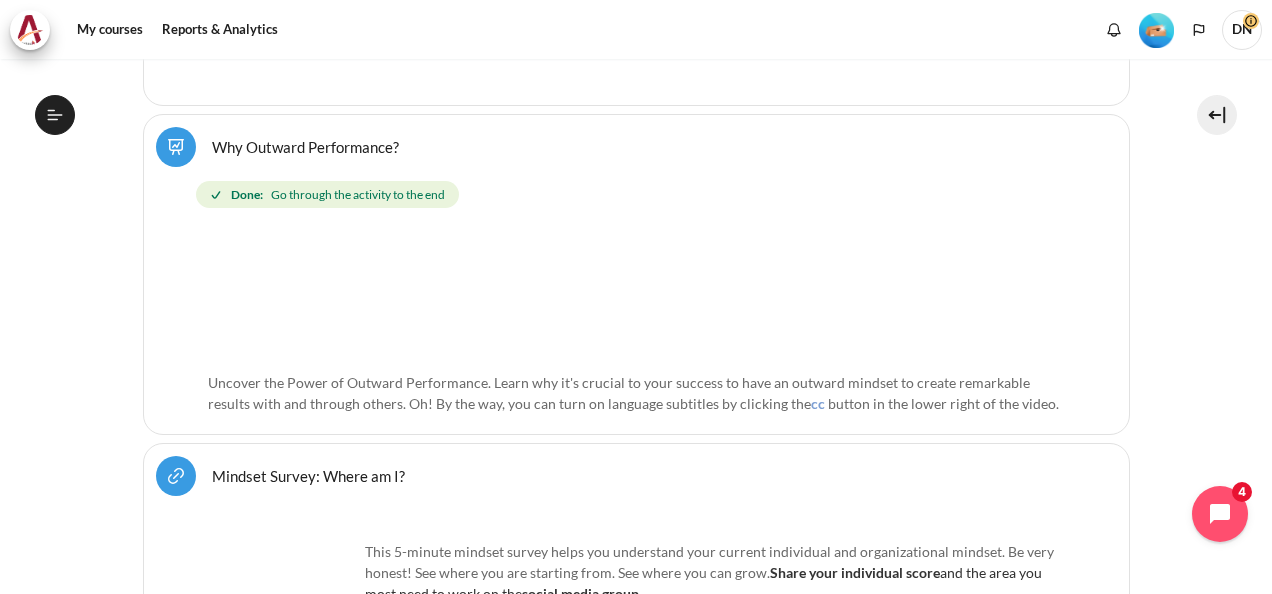 scroll, scrollTop: 447, scrollLeft: 0, axis: vertical 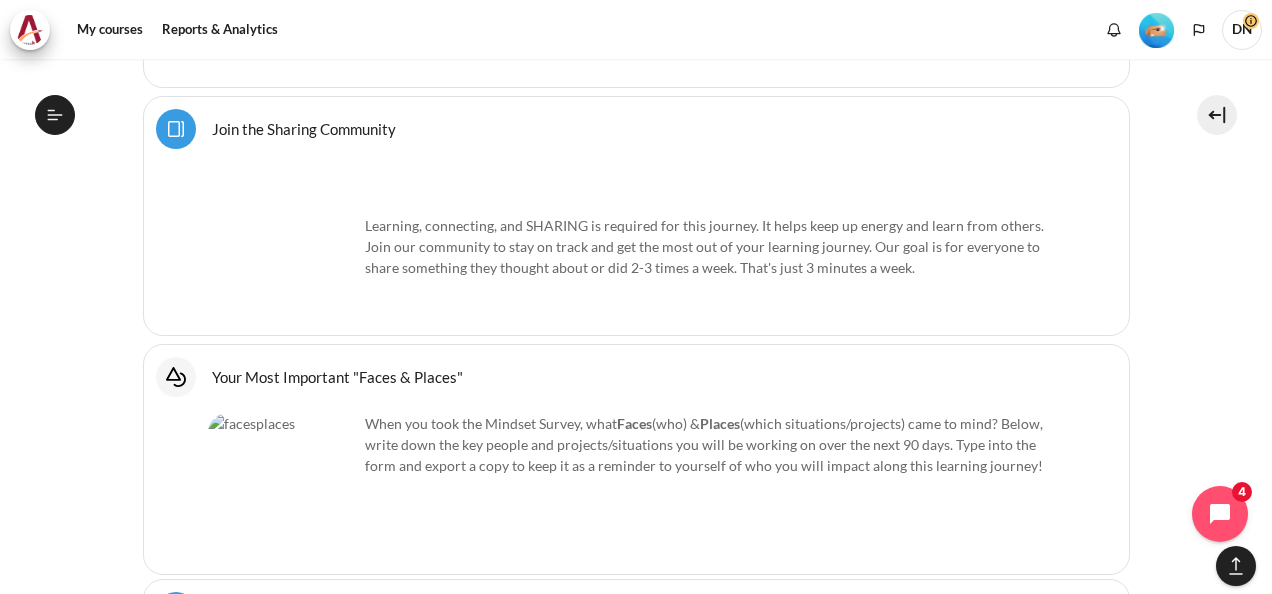 click on "My courses
OPO VN B2
Outward GoBeyond - Vietnam Market Batch 2 (Jul 2025)
Leave a rating
Topic outline
B" at bounding box center [636, 8814] 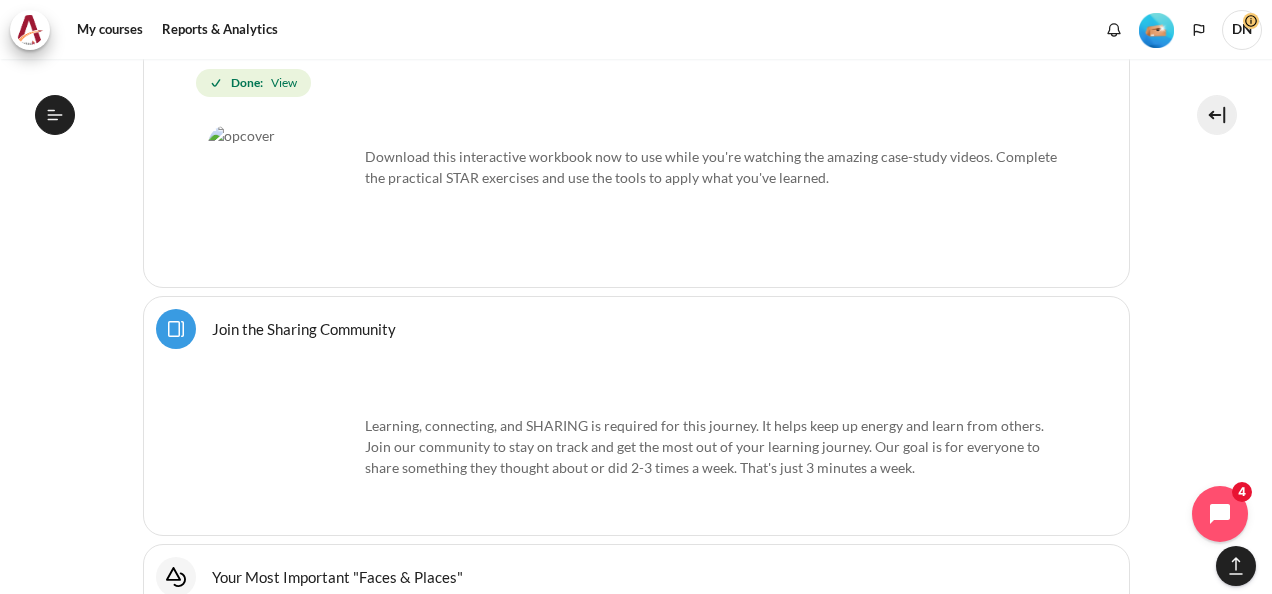 scroll, scrollTop: 1531, scrollLeft: 0, axis: vertical 